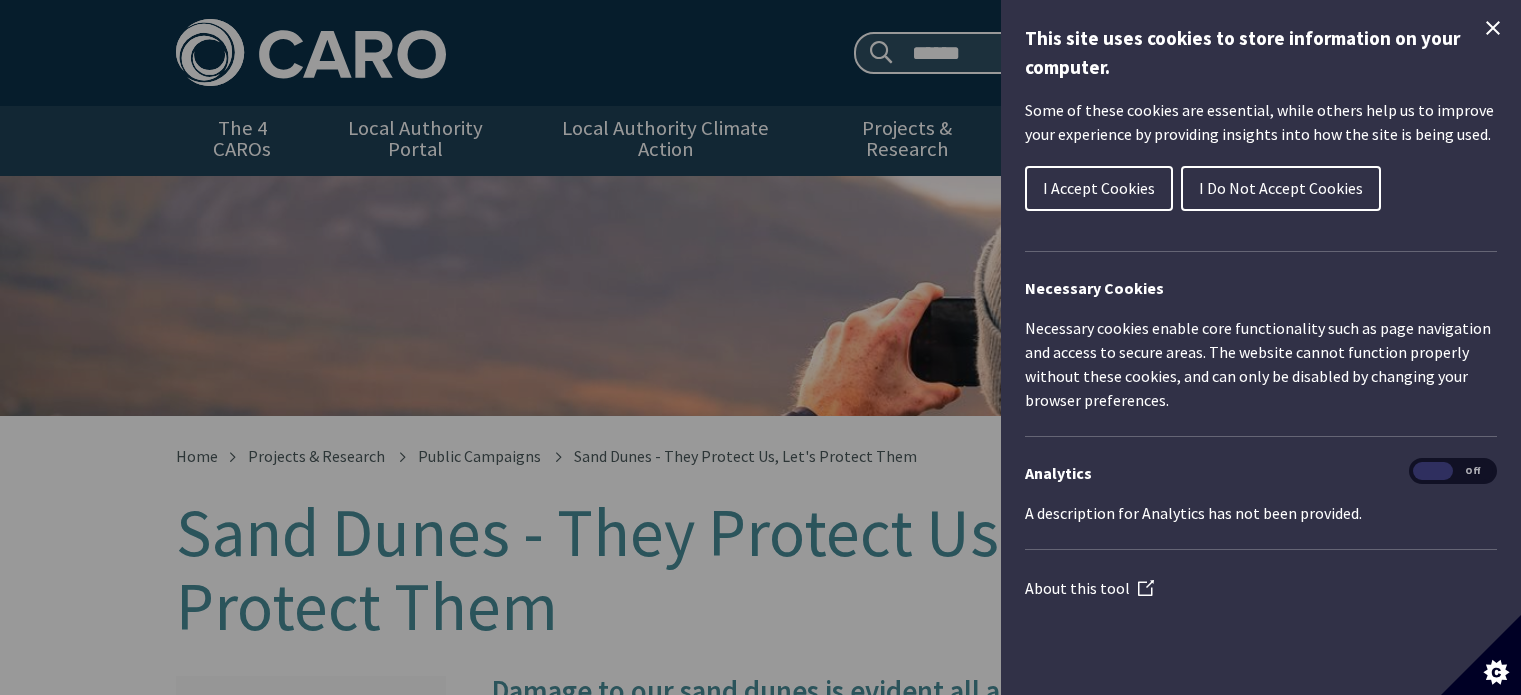 scroll, scrollTop: 0, scrollLeft: 0, axis: both 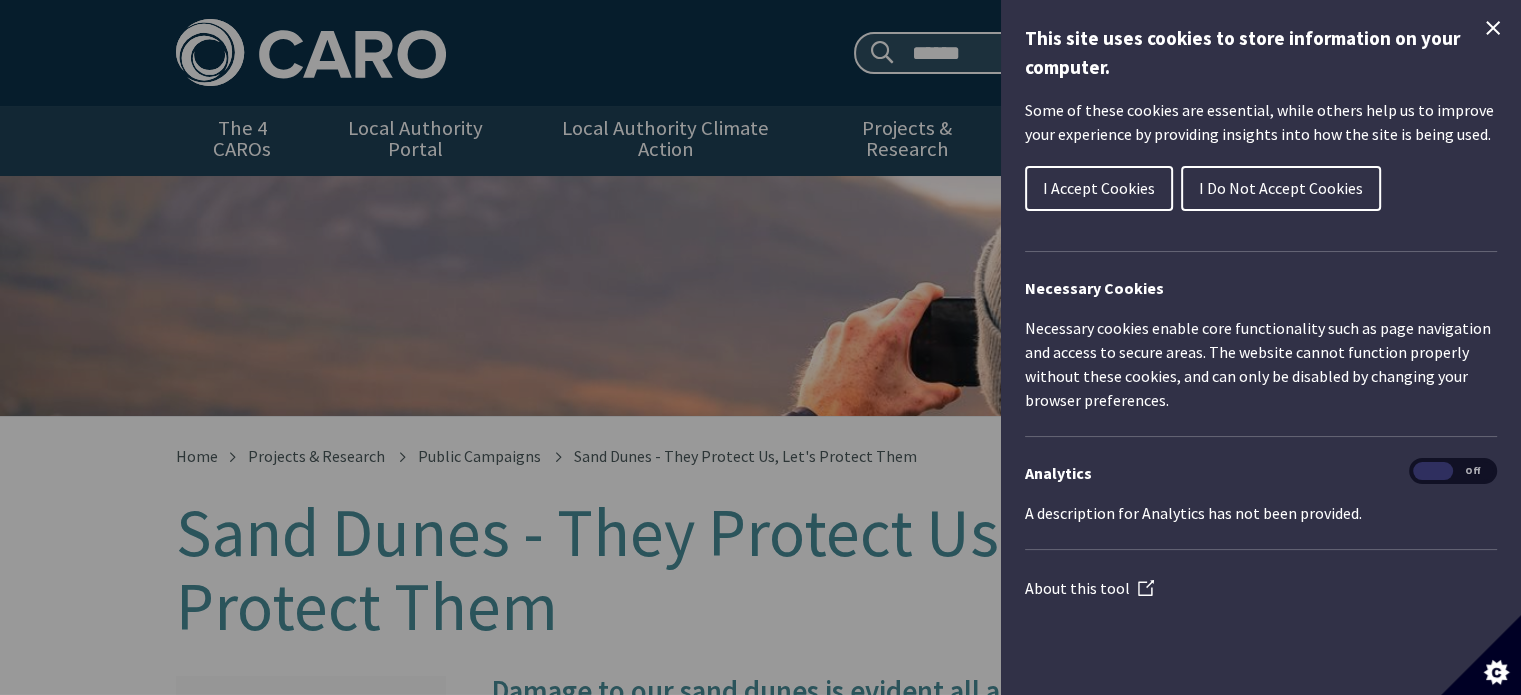click on "I Accept Cookies I Do Not Accept Cookies" at bounding box center [1261, 194] 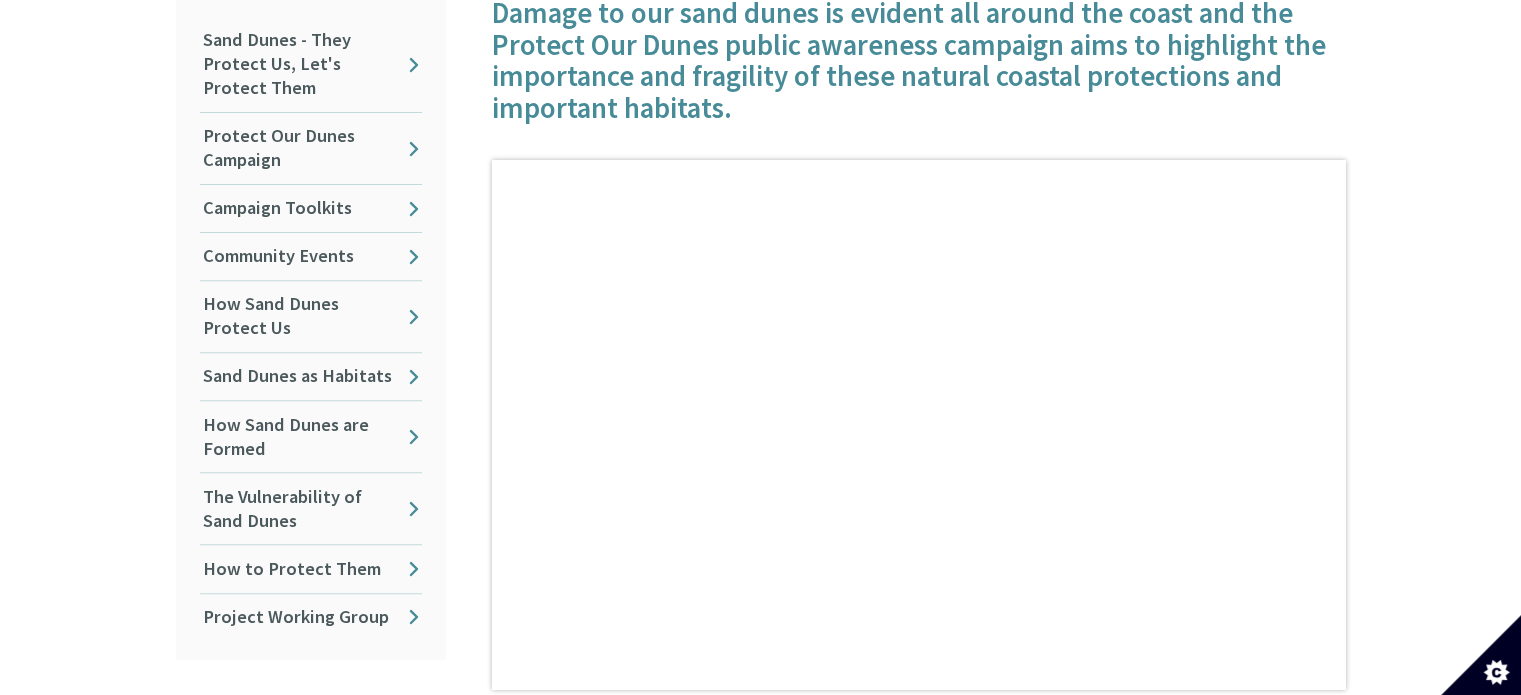 scroll, scrollTop: 645, scrollLeft: 0, axis: vertical 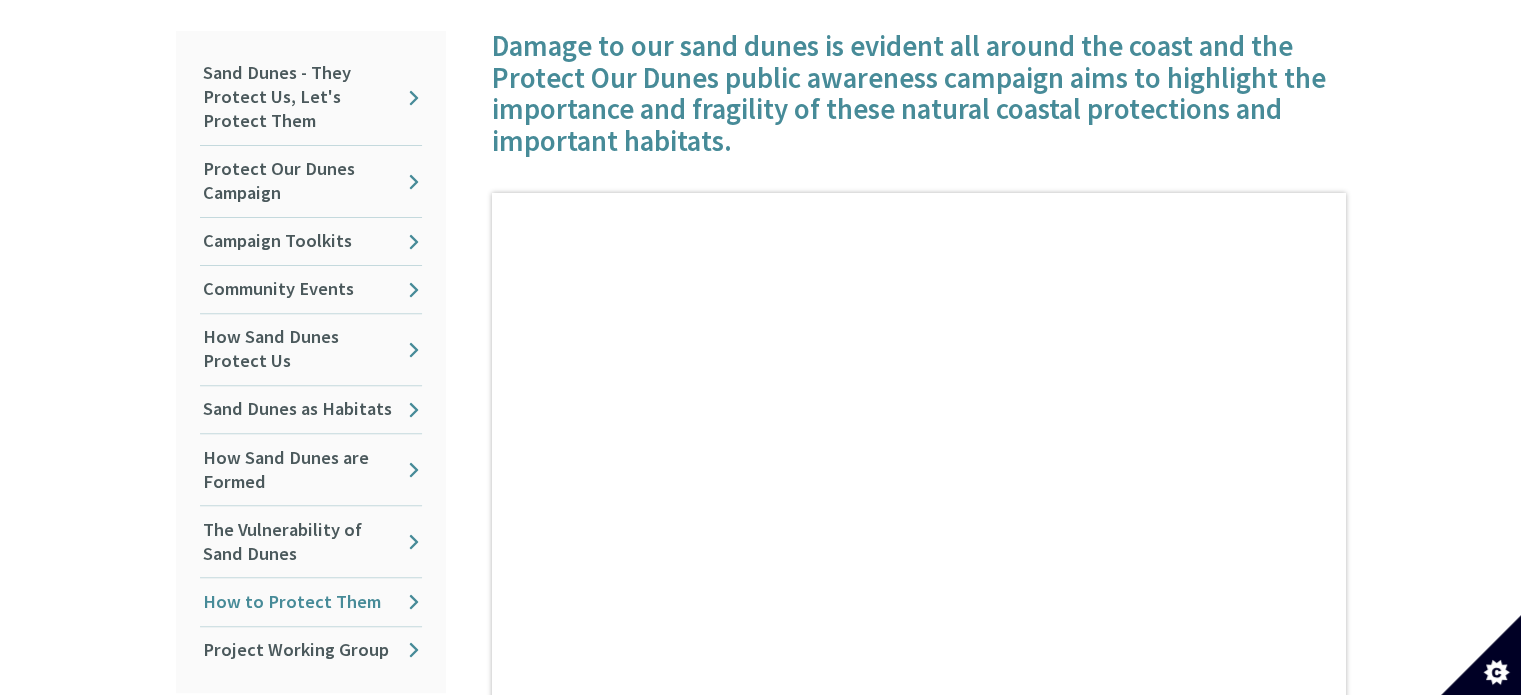 click on "How to Protect Them" at bounding box center (311, 601) 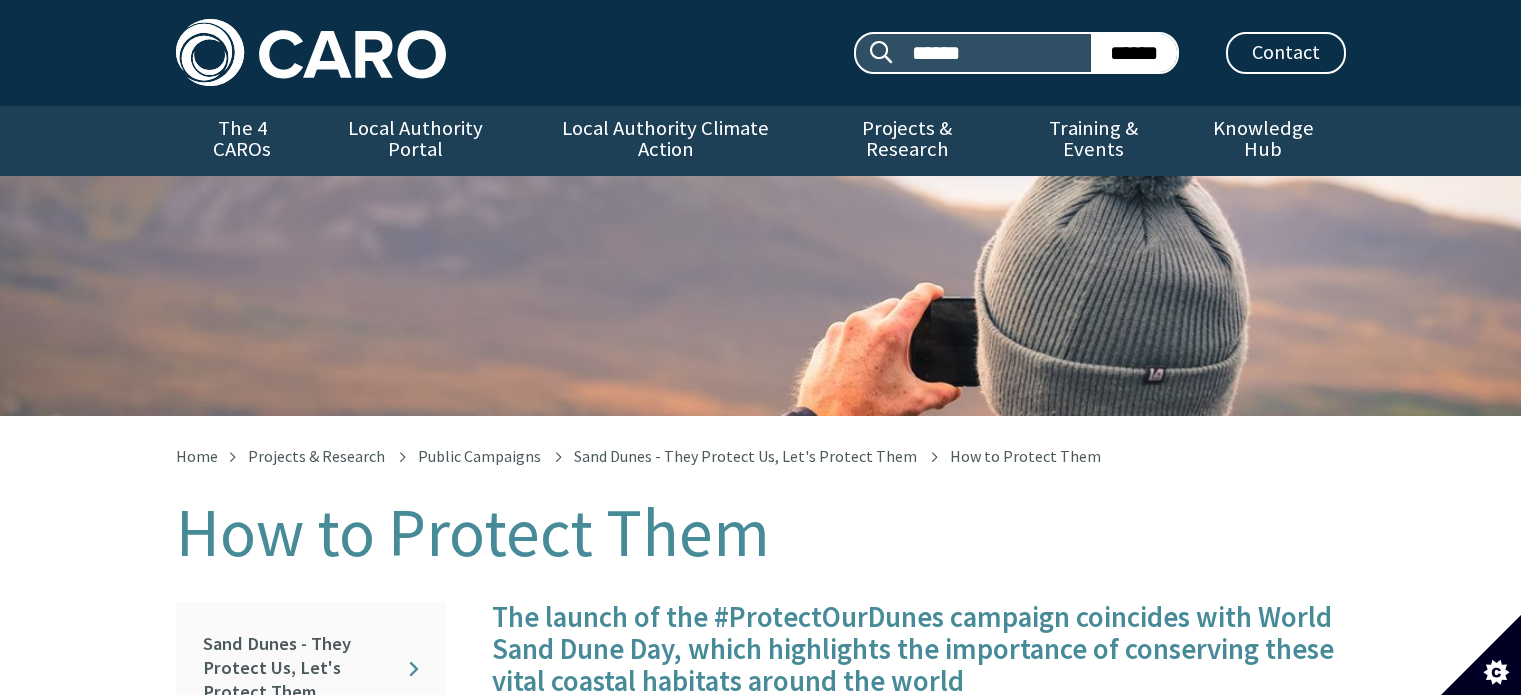 scroll, scrollTop: 0, scrollLeft: 0, axis: both 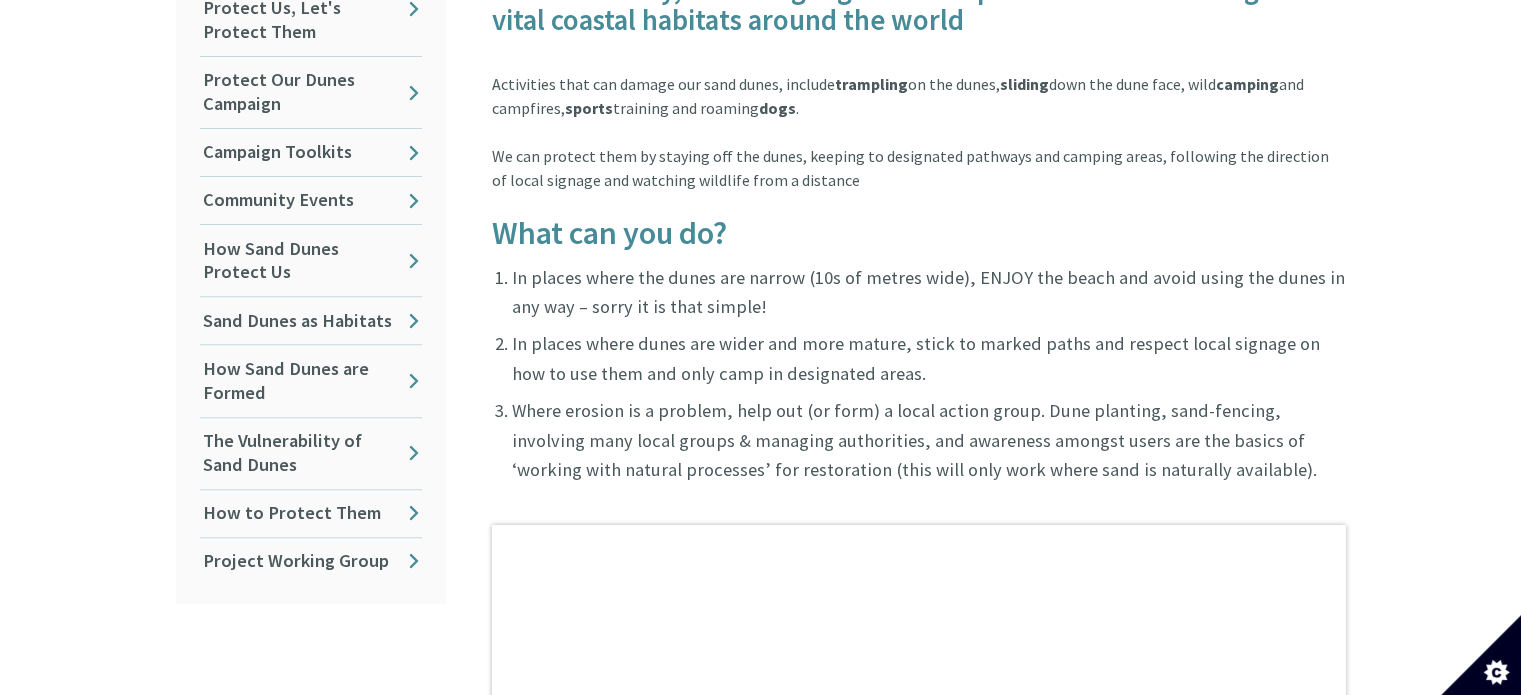 drag, startPoint x: 1522, startPoint y: 179, endPoint x: 1507, endPoint y: 164, distance: 21.213203 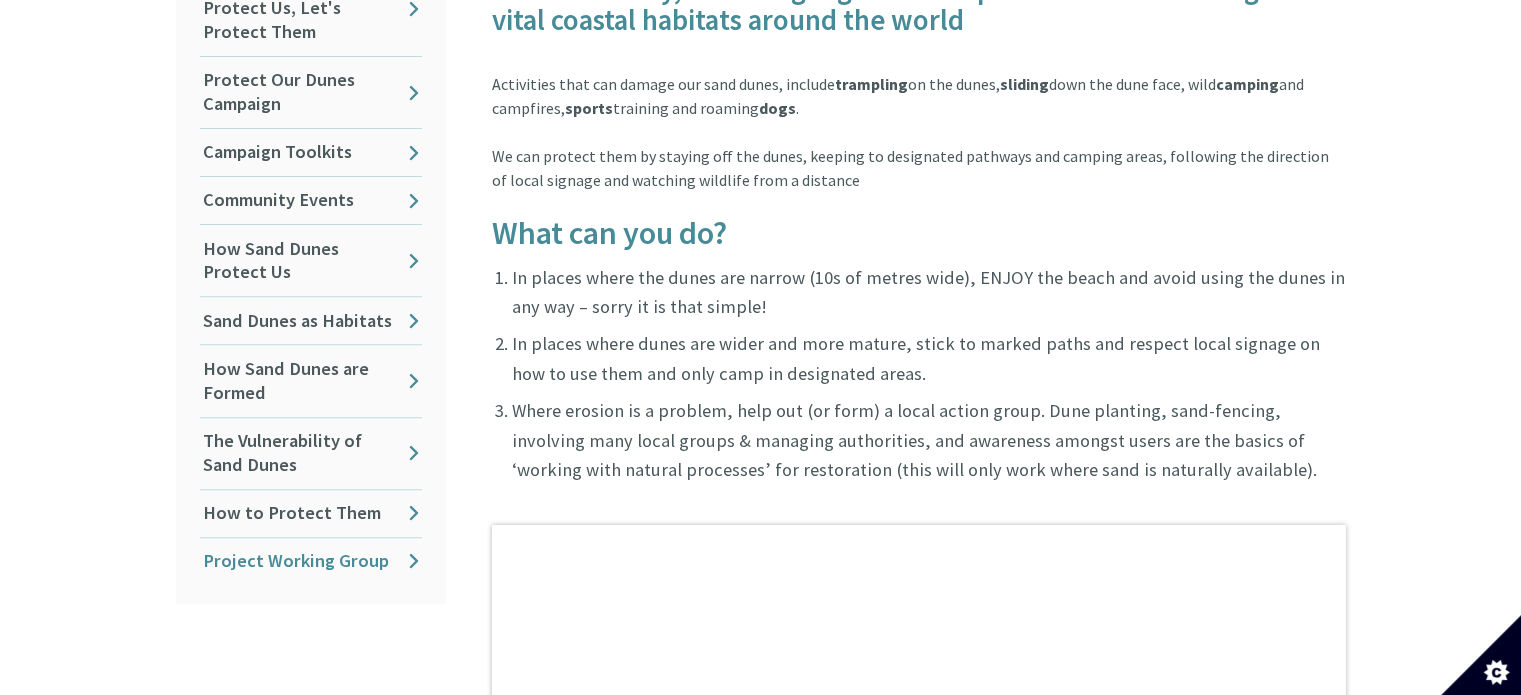 click on "Project Working Group" at bounding box center (311, 561) 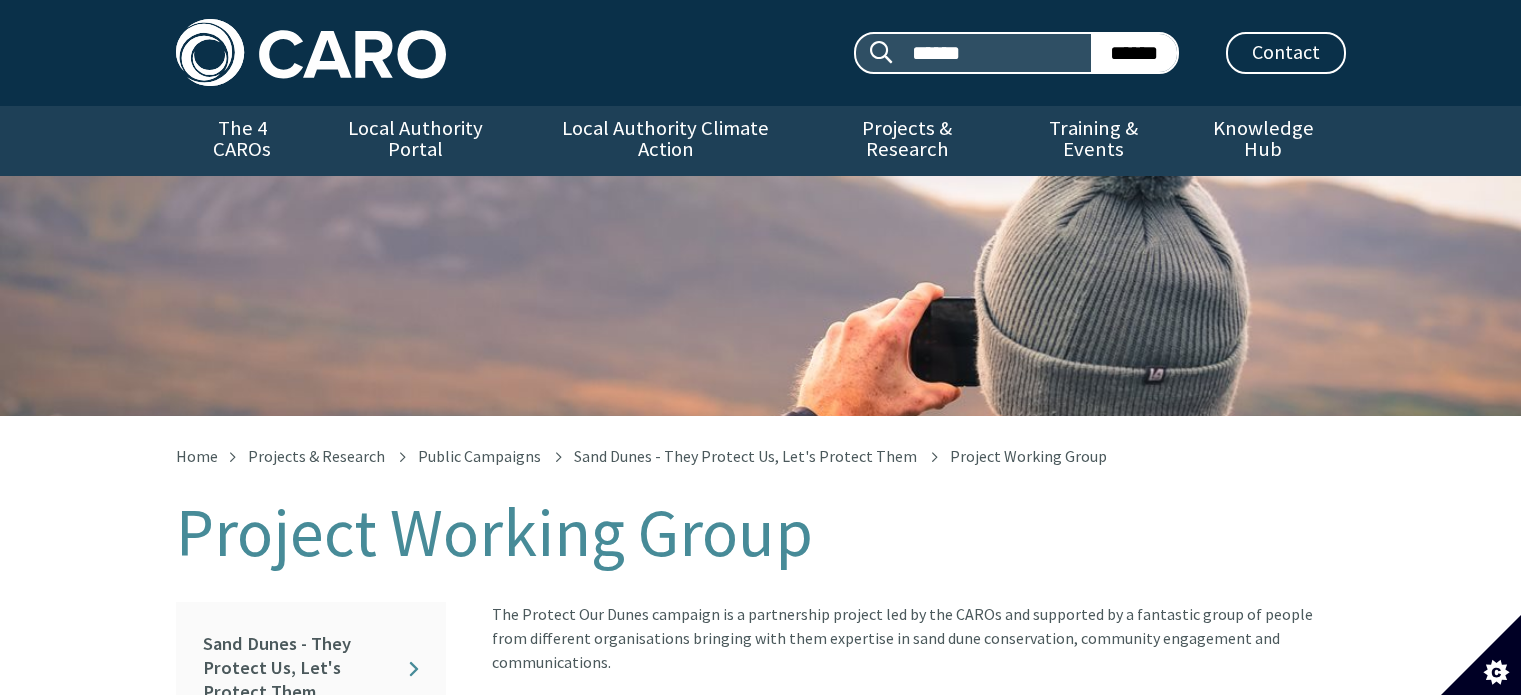 scroll, scrollTop: 0, scrollLeft: 0, axis: both 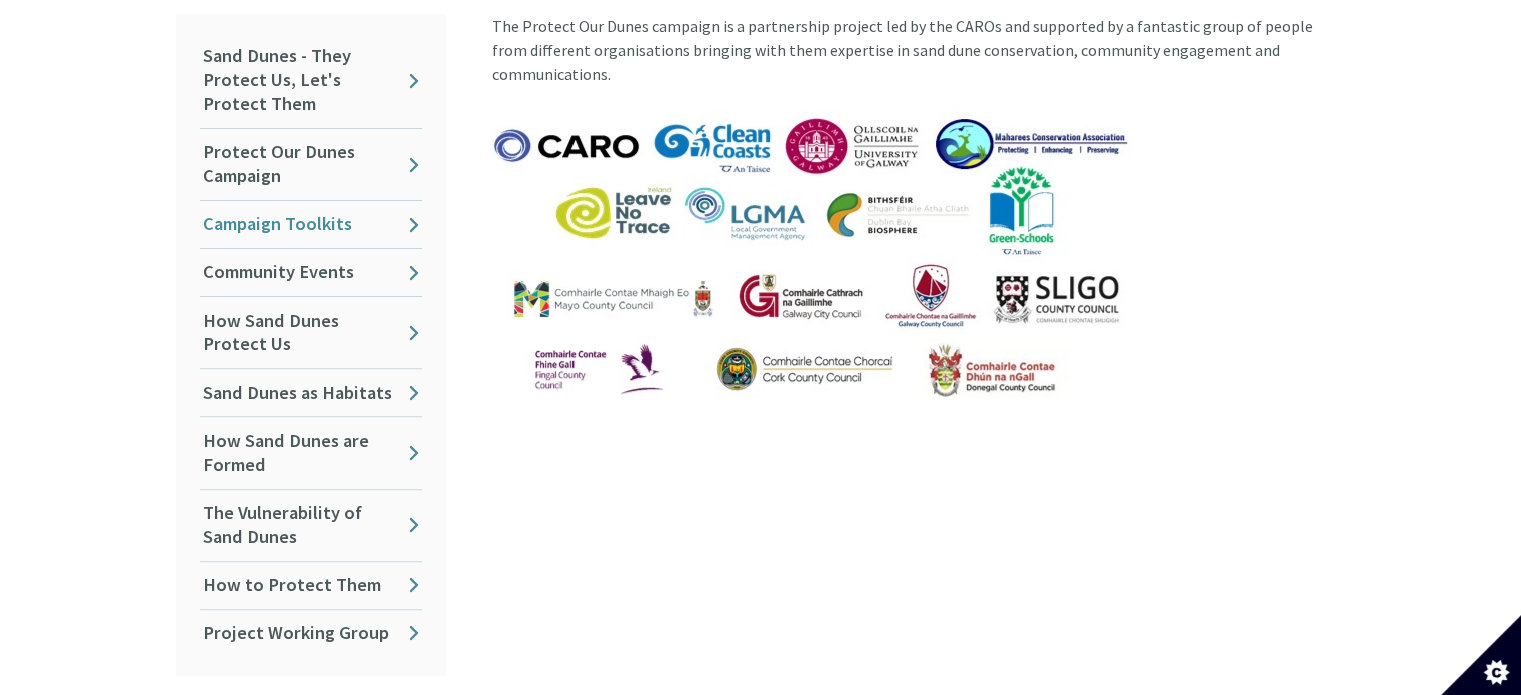 click on "Campaign Toolkits" at bounding box center (311, 224) 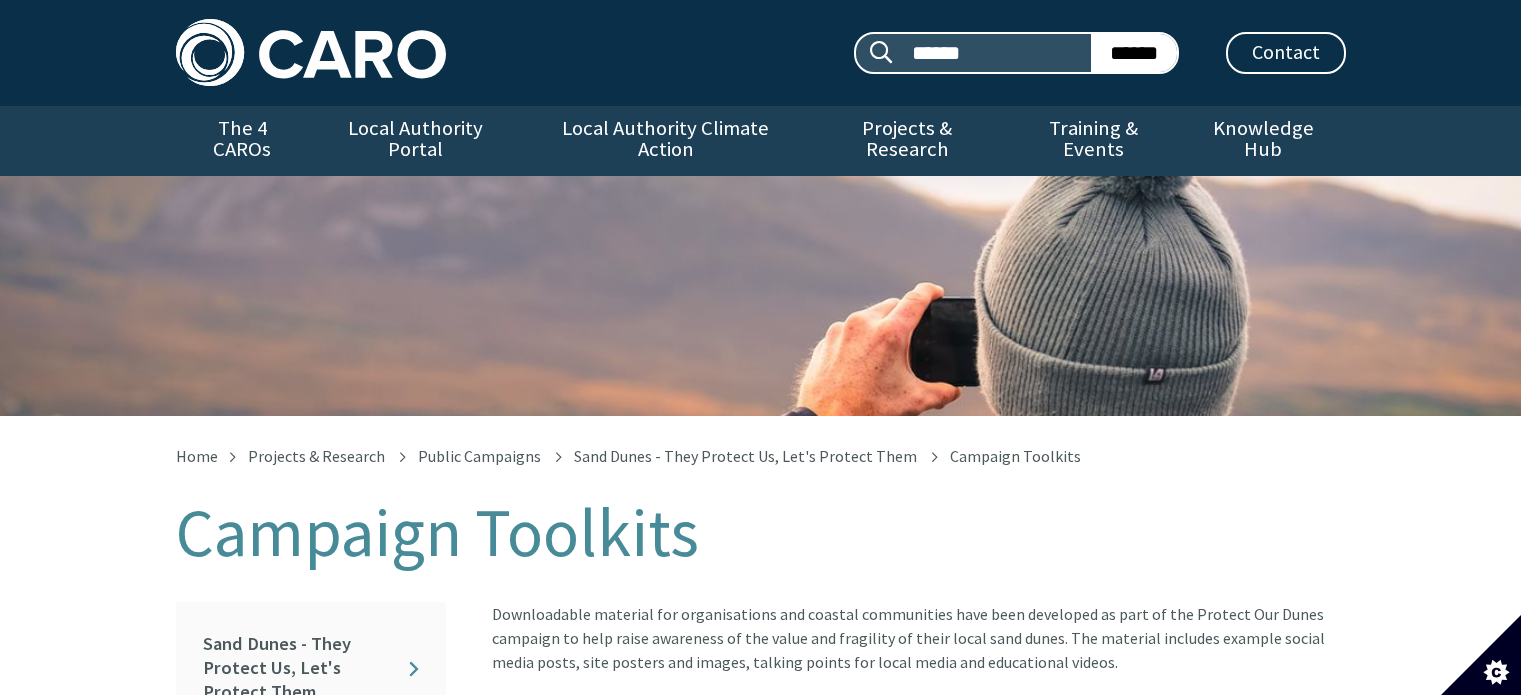 scroll, scrollTop: 0, scrollLeft: 0, axis: both 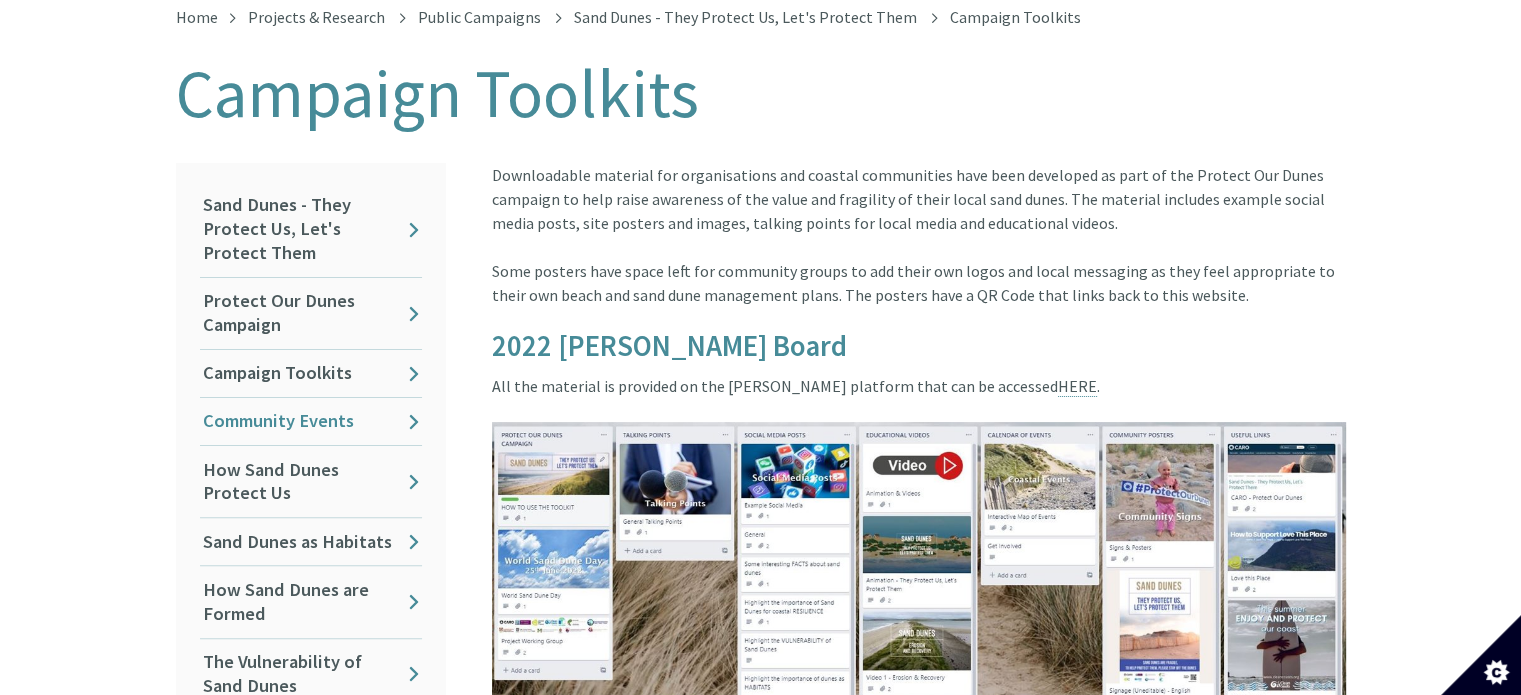 click on "Community Events" at bounding box center (311, 421) 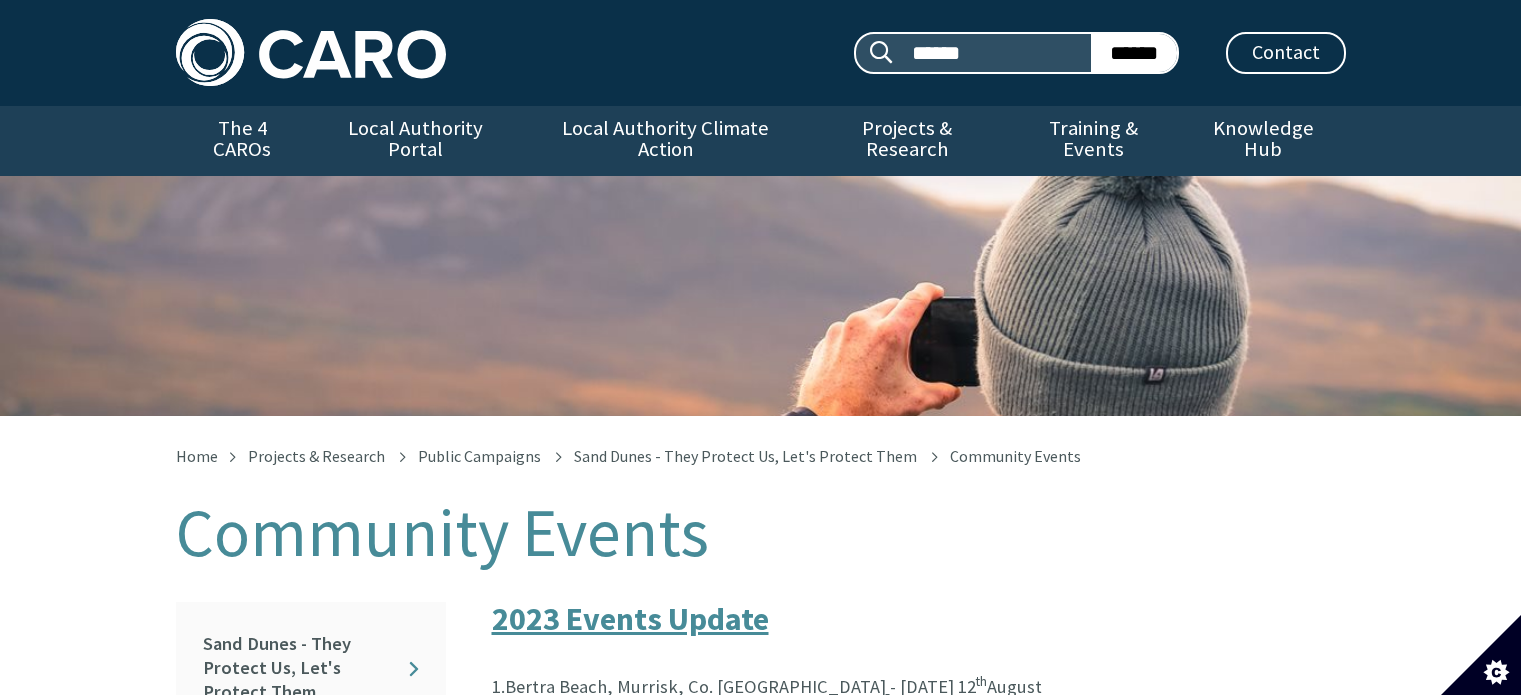 scroll, scrollTop: 0, scrollLeft: 0, axis: both 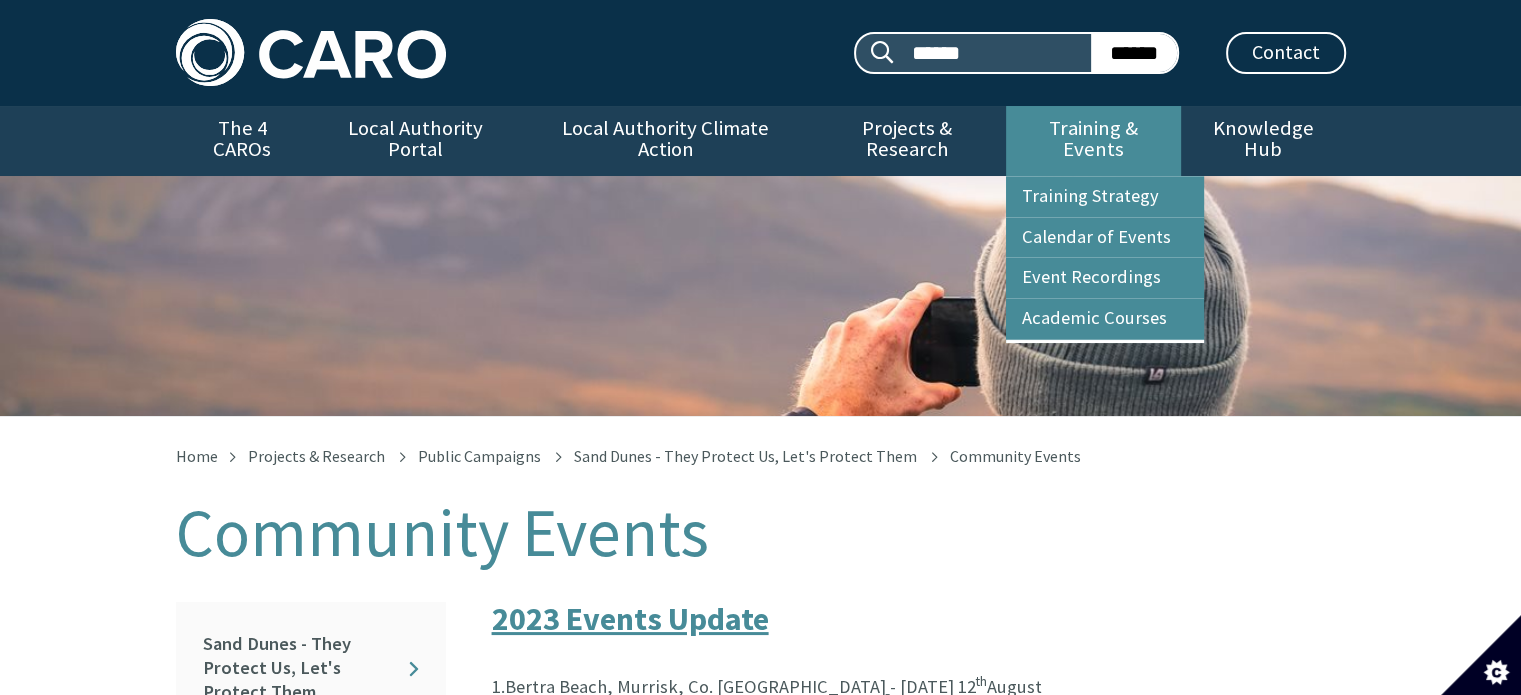 click on "Training & Events" at bounding box center (1093, 141) 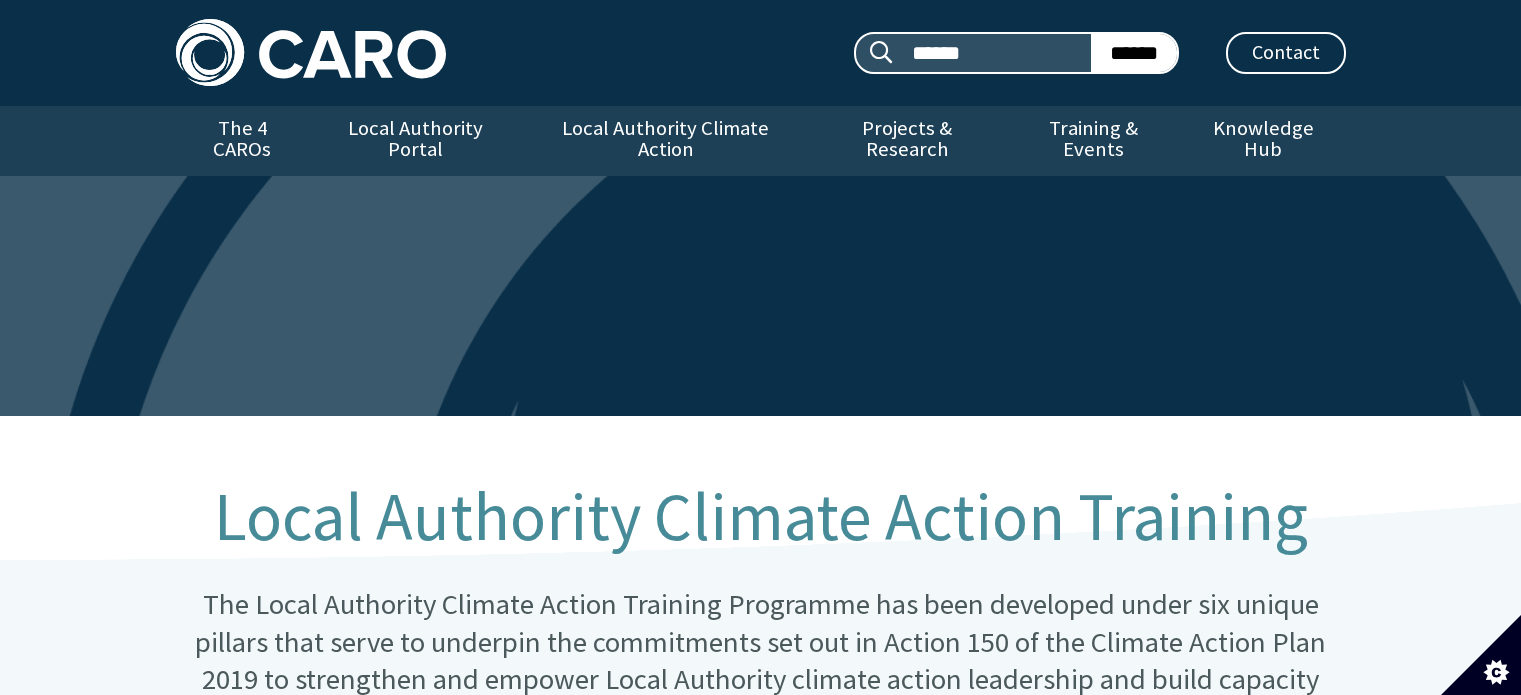 scroll, scrollTop: 0, scrollLeft: 0, axis: both 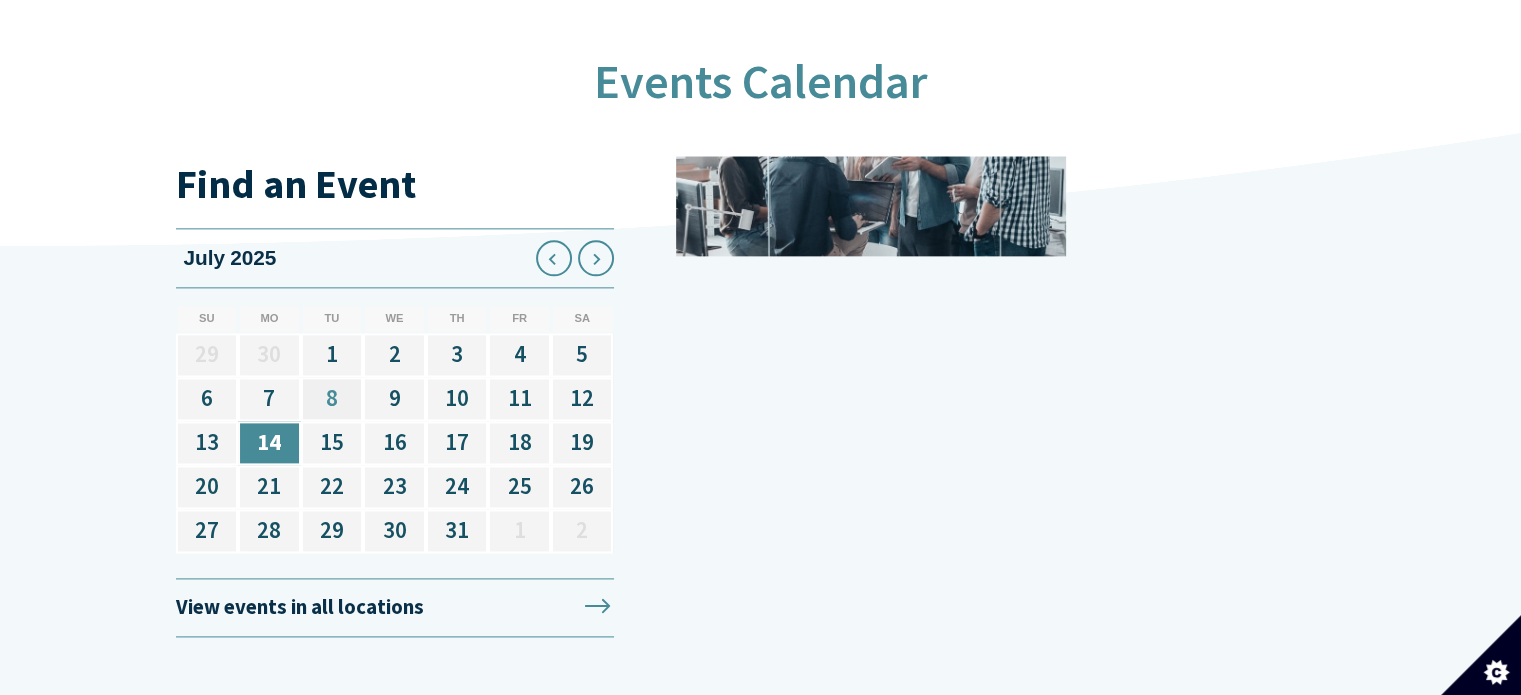 click on "8" at bounding box center [332, 399] 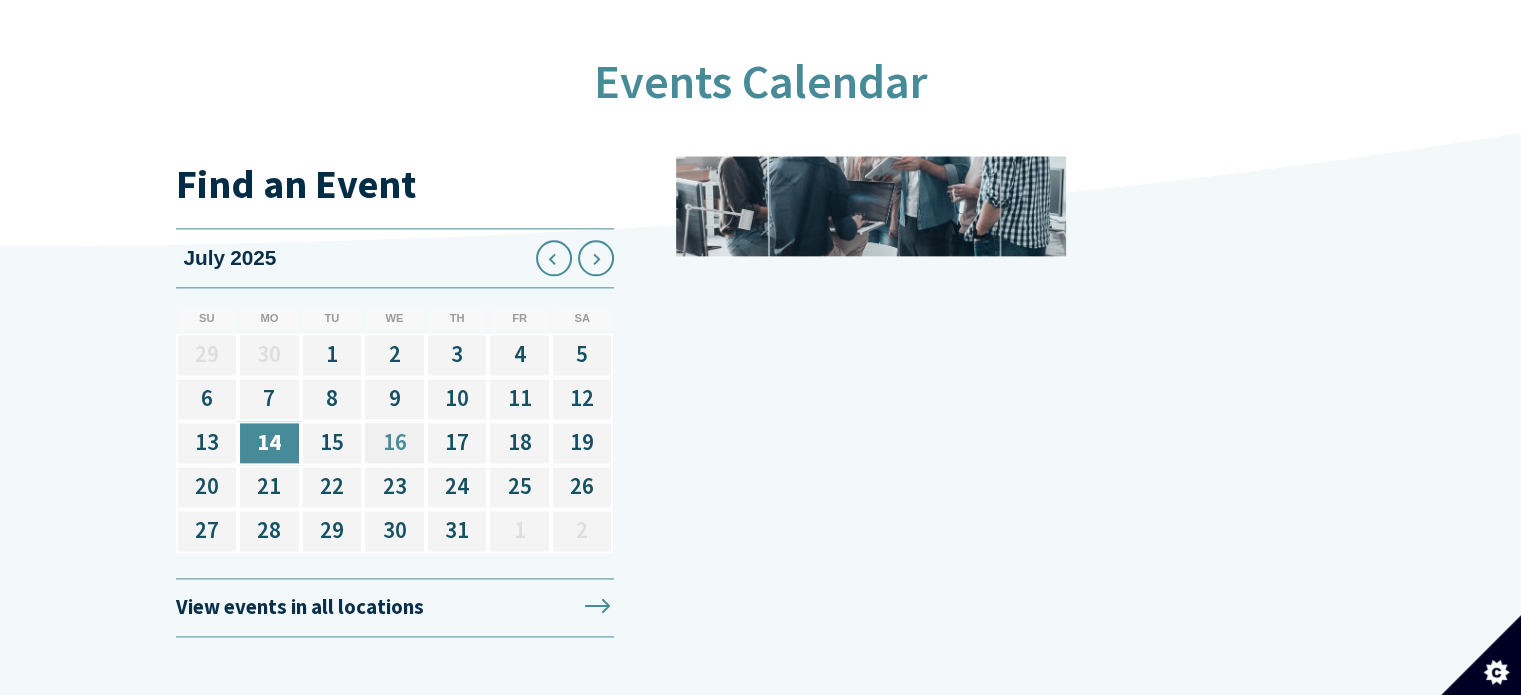 click on "16" at bounding box center [394, 443] 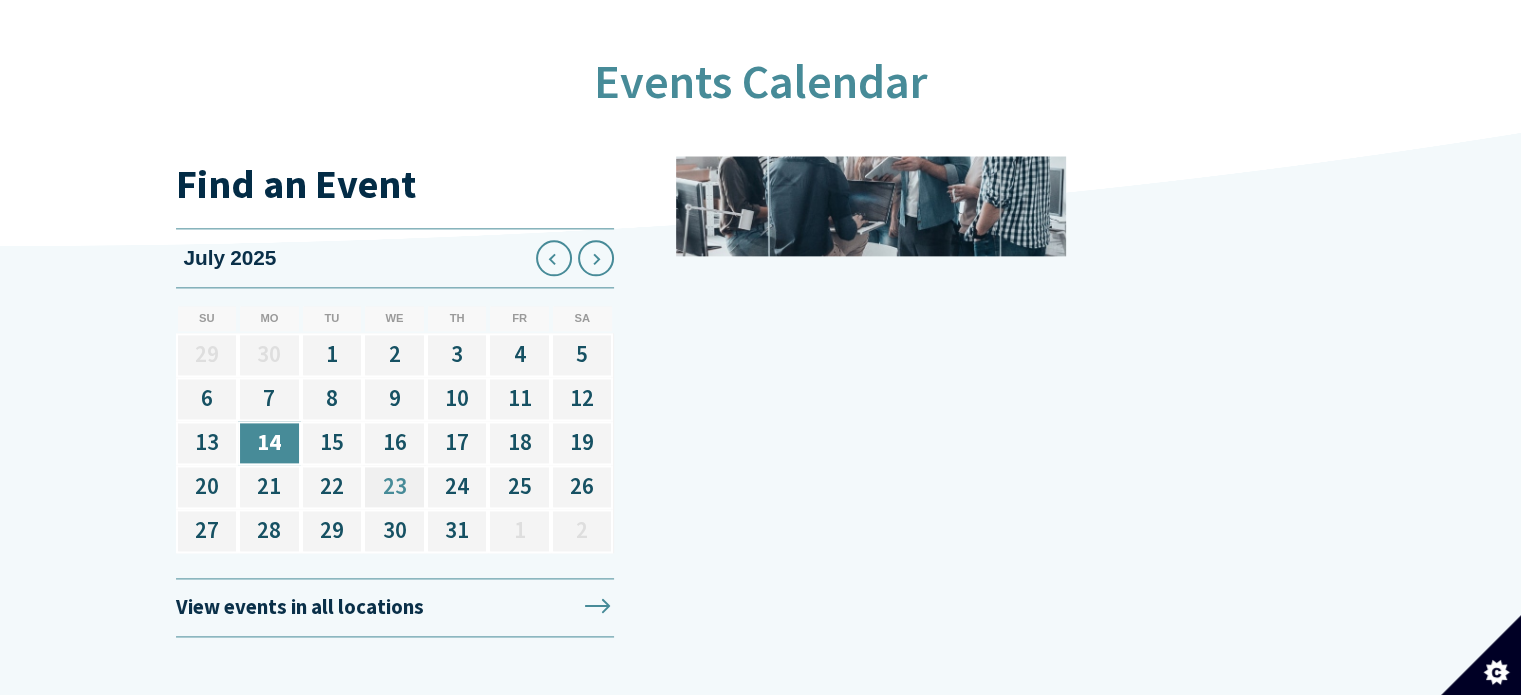 click on "23" at bounding box center (394, 487) 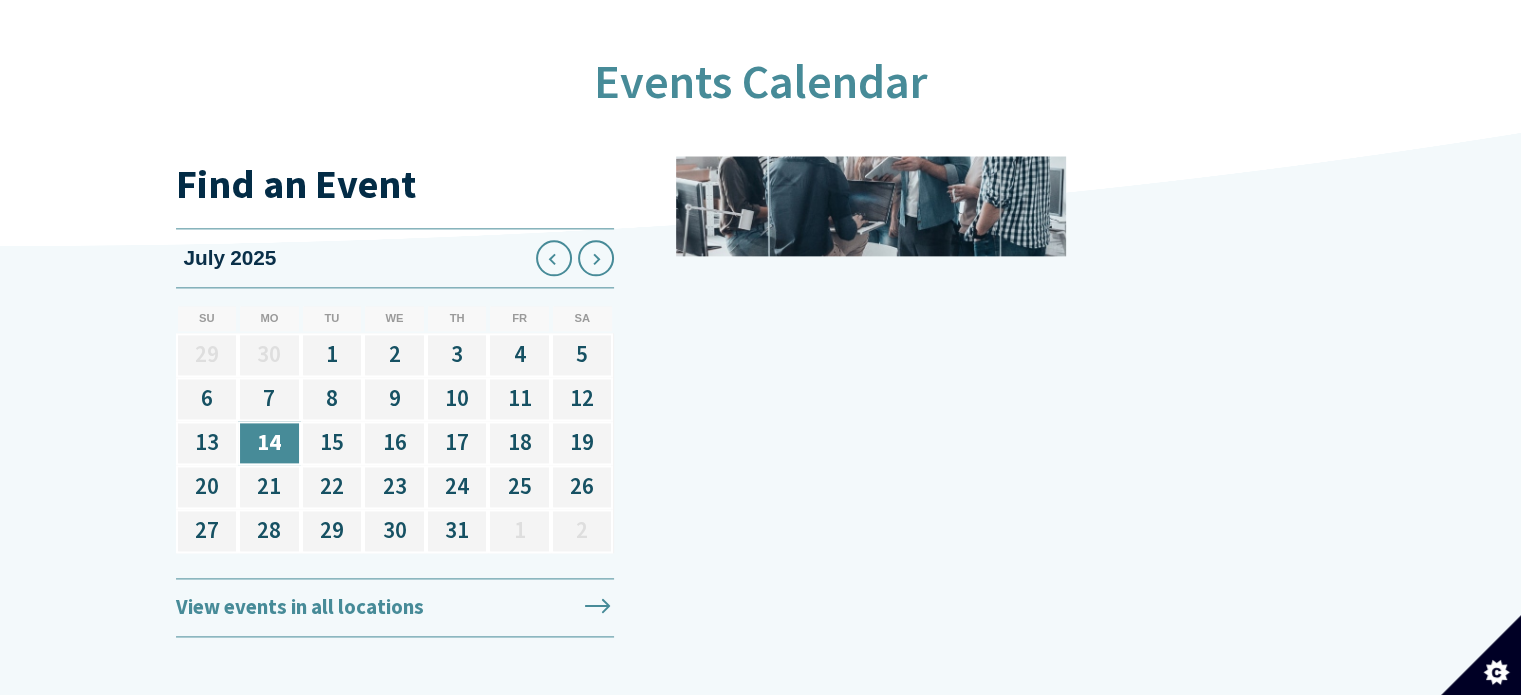 click on "View events in all locations" at bounding box center [395, 607] 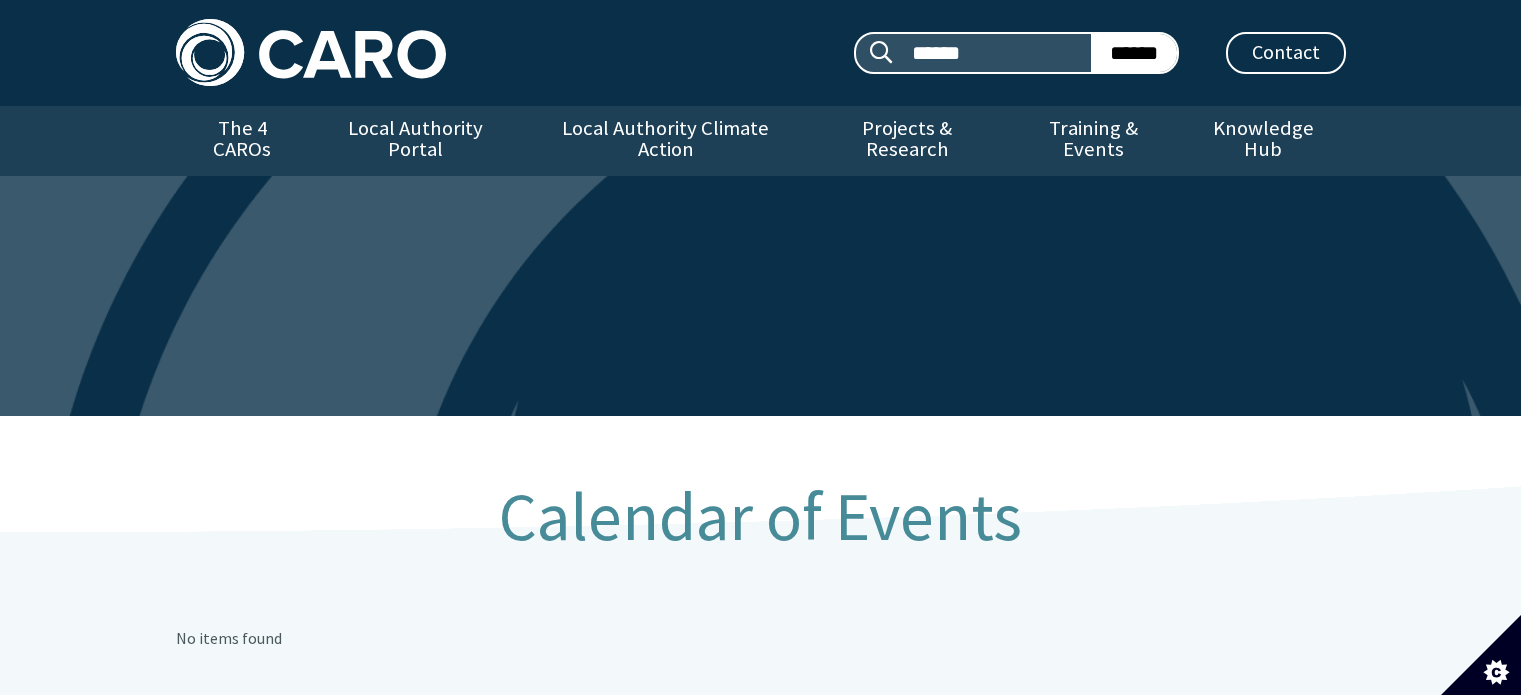 scroll, scrollTop: 0, scrollLeft: 0, axis: both 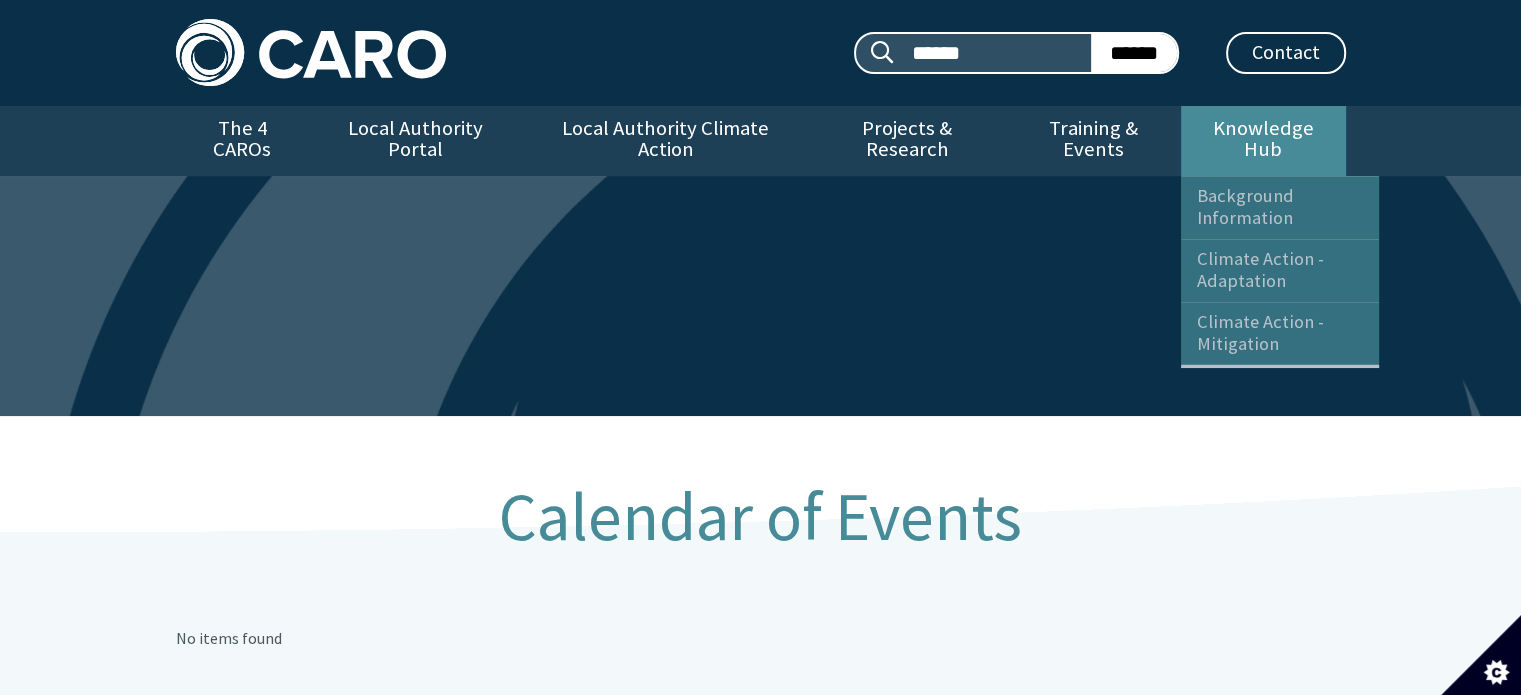 click on "Knowledge Hub" at bounding box center (1263, 141) 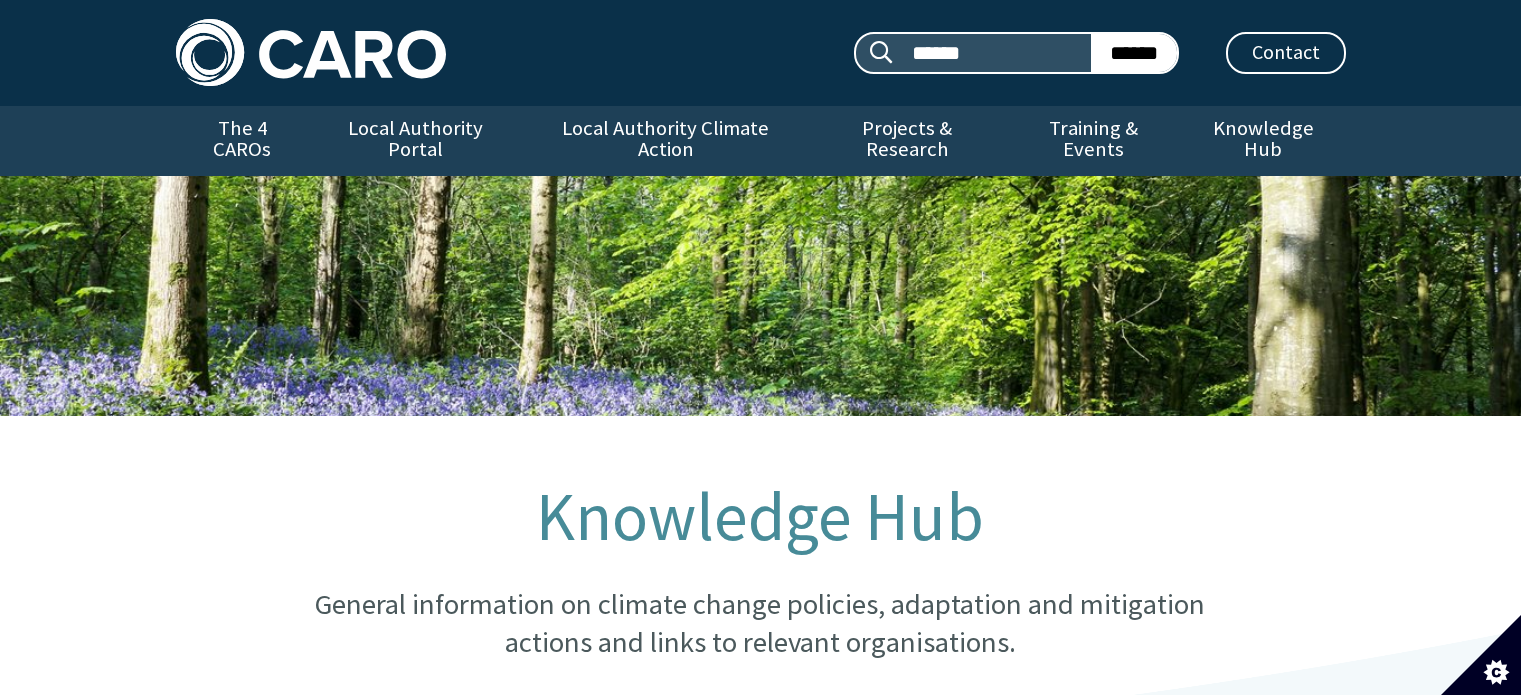 scroll, scrollTop: 0, scrollLeft: 0, axis: both 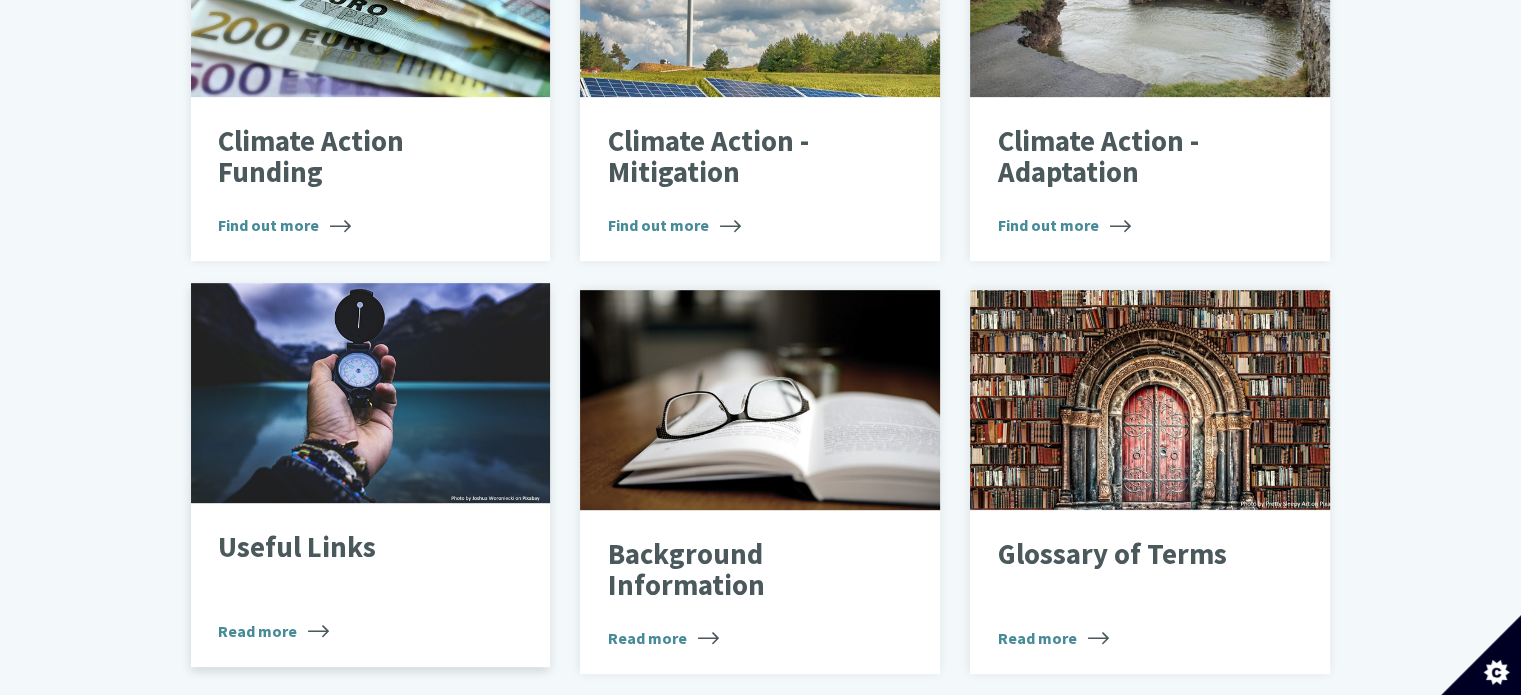 click on "Read more" at bounding box center (273, 631) 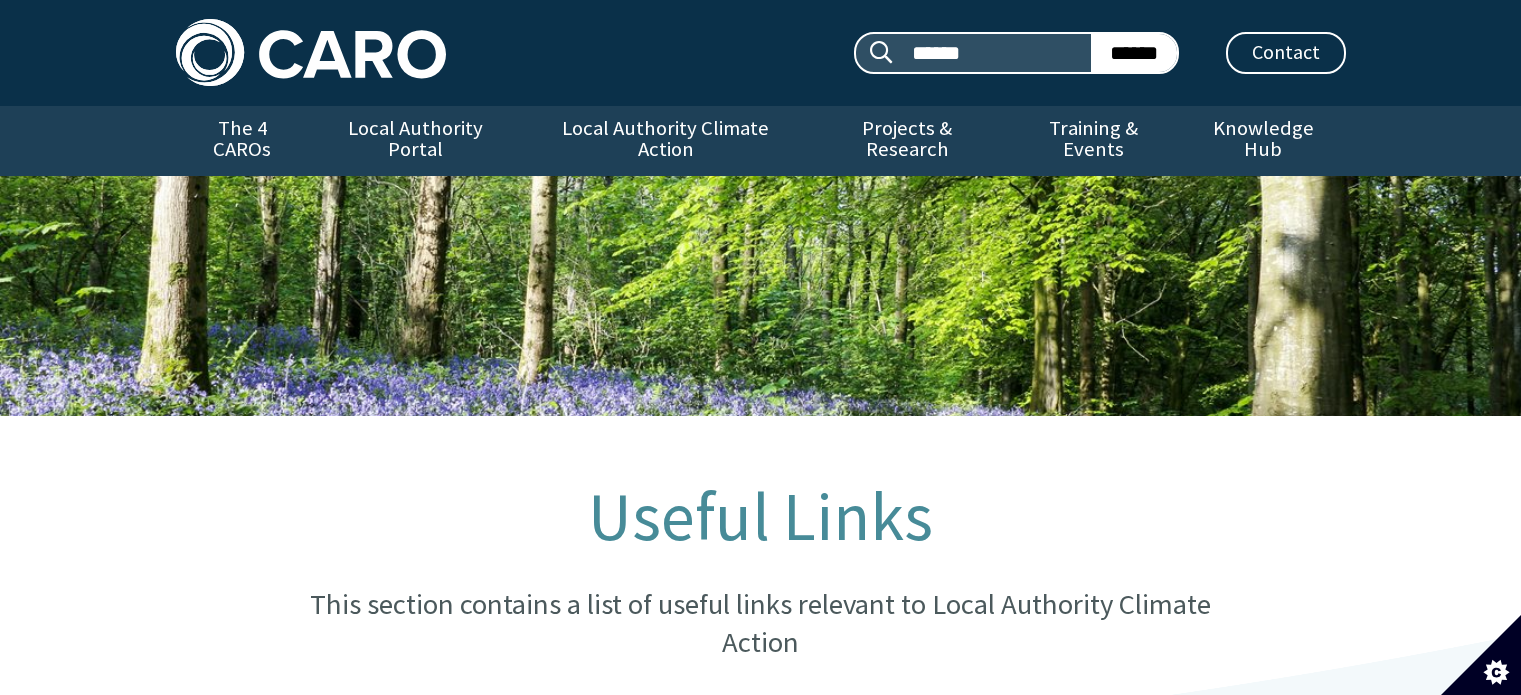 scroll, scrollTop: 0, scrollLeft: 0, axis: both 